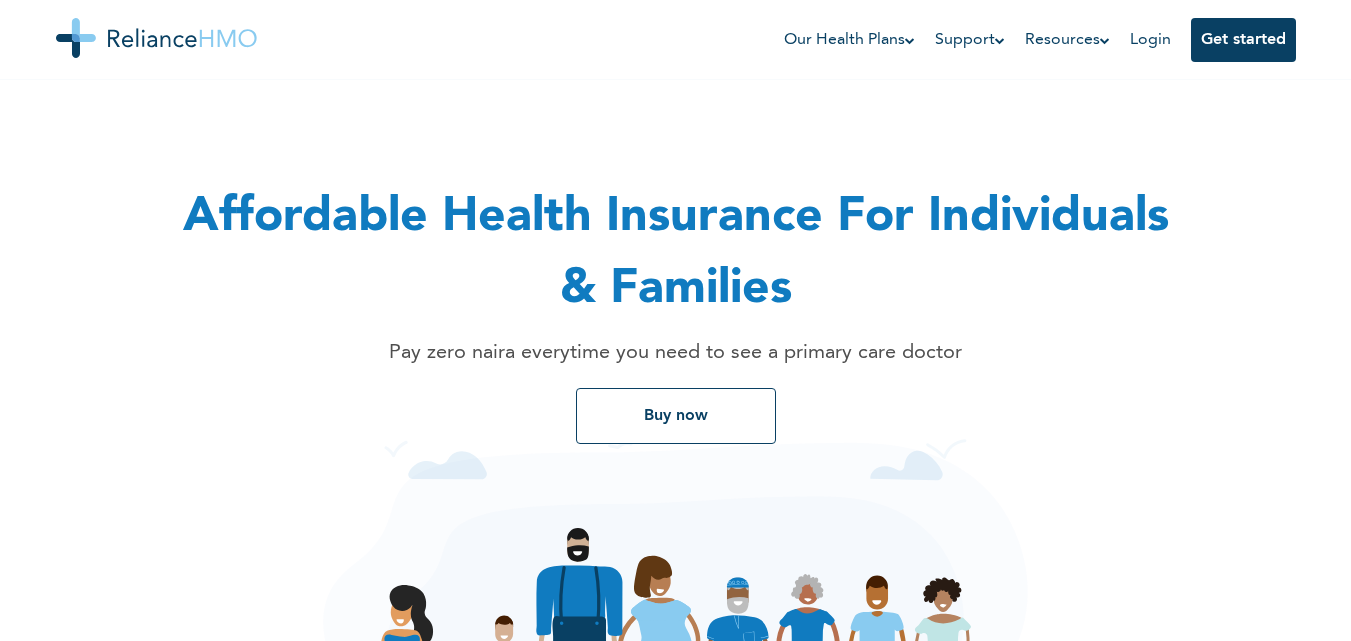 scroll, scrollTop: 0, scrollLeft: 0, axis: both 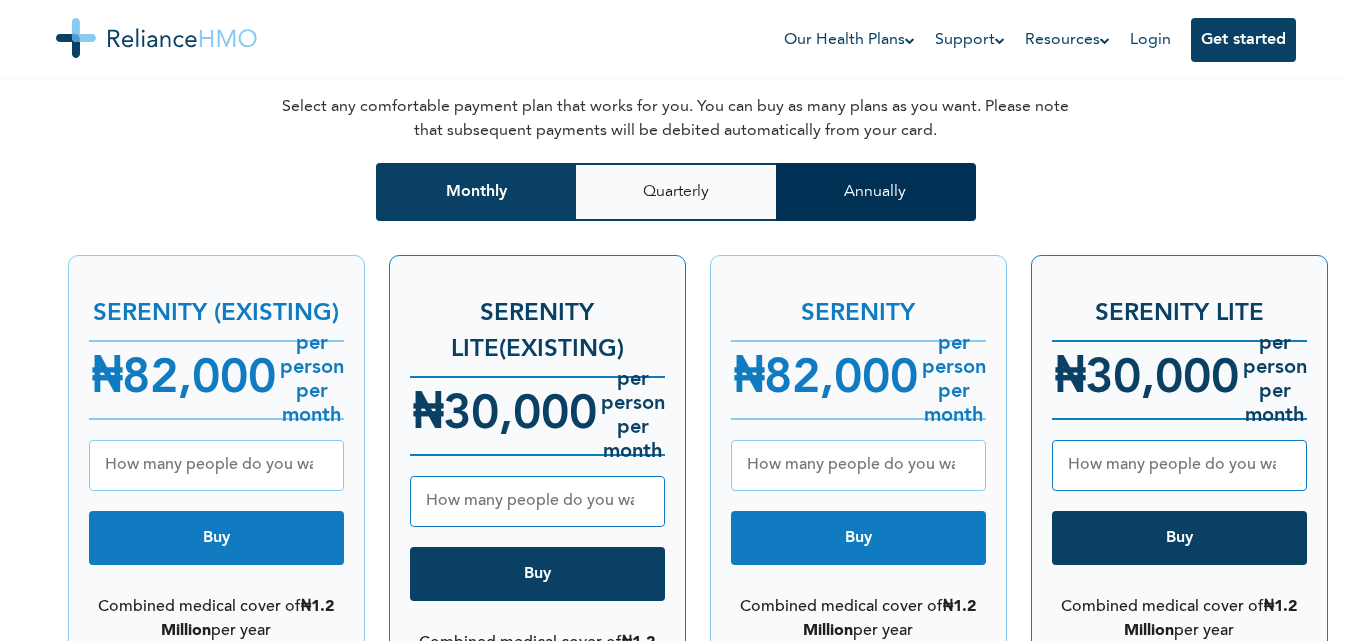 click on "Annually" at bounding box center (876, 192) 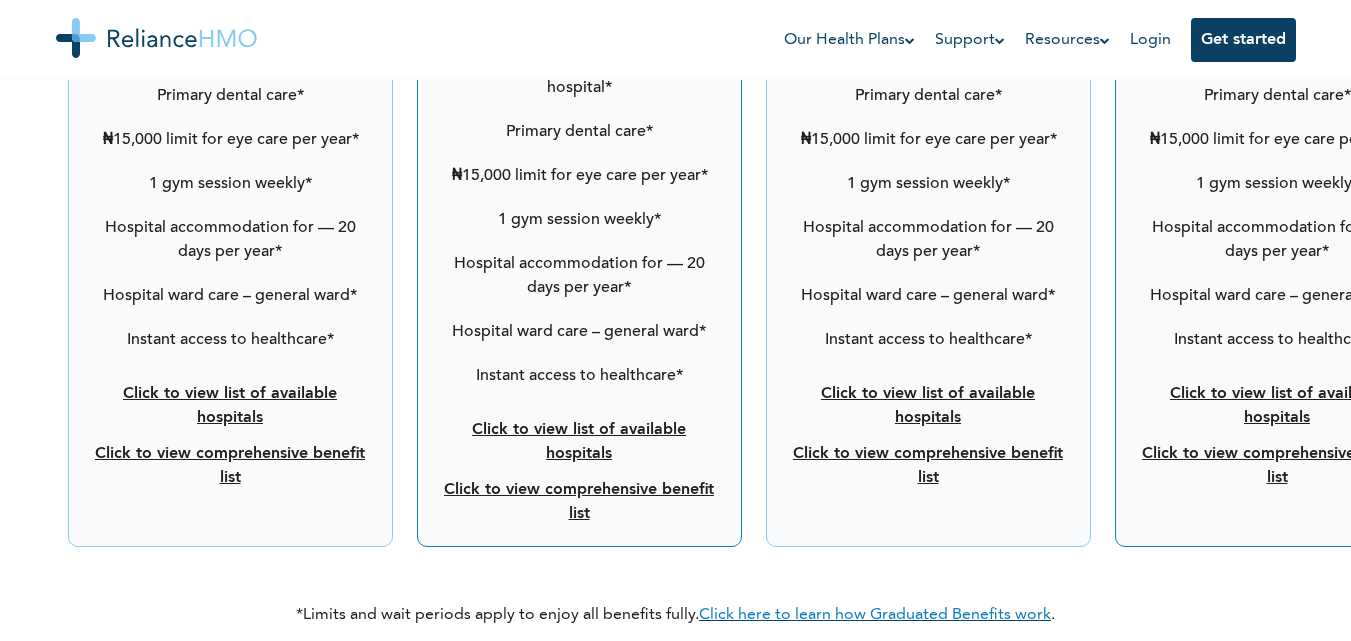 scroll, scrollTop: 3700, scrollLeft: 0, axis: vertical 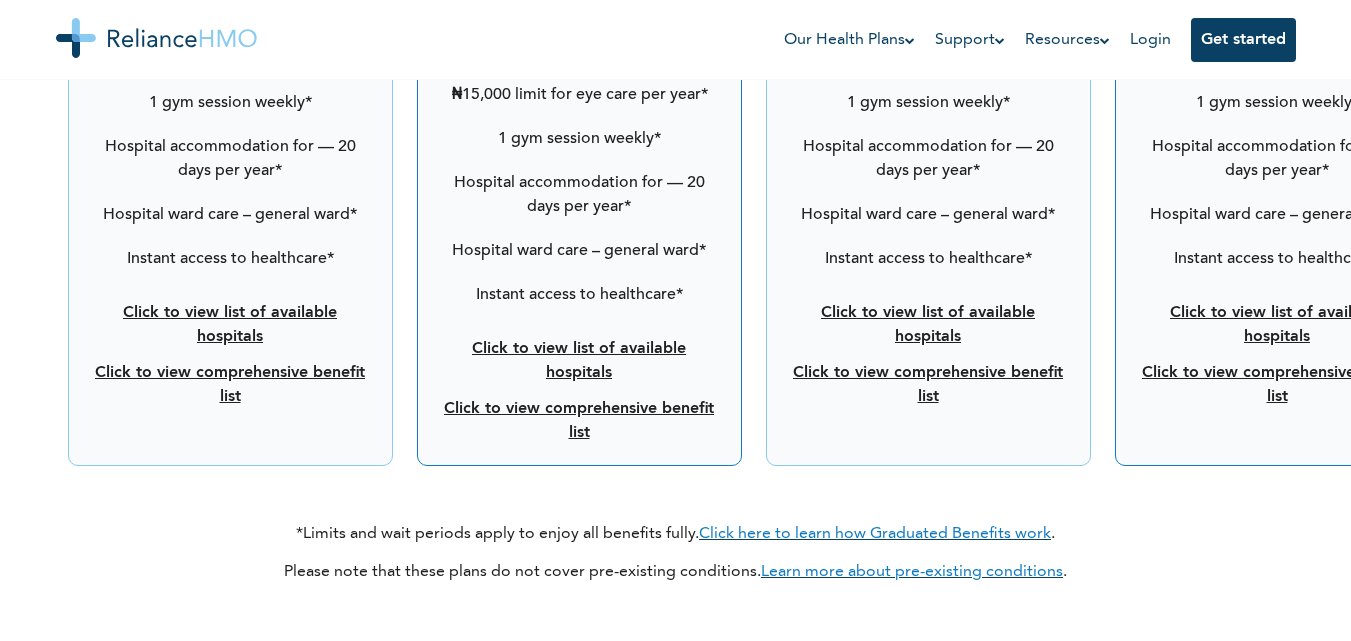 drag, startPoint x: 251, startPoint y: 352, endPoint x: 286, endPoint y: 310, distance: 54.67175 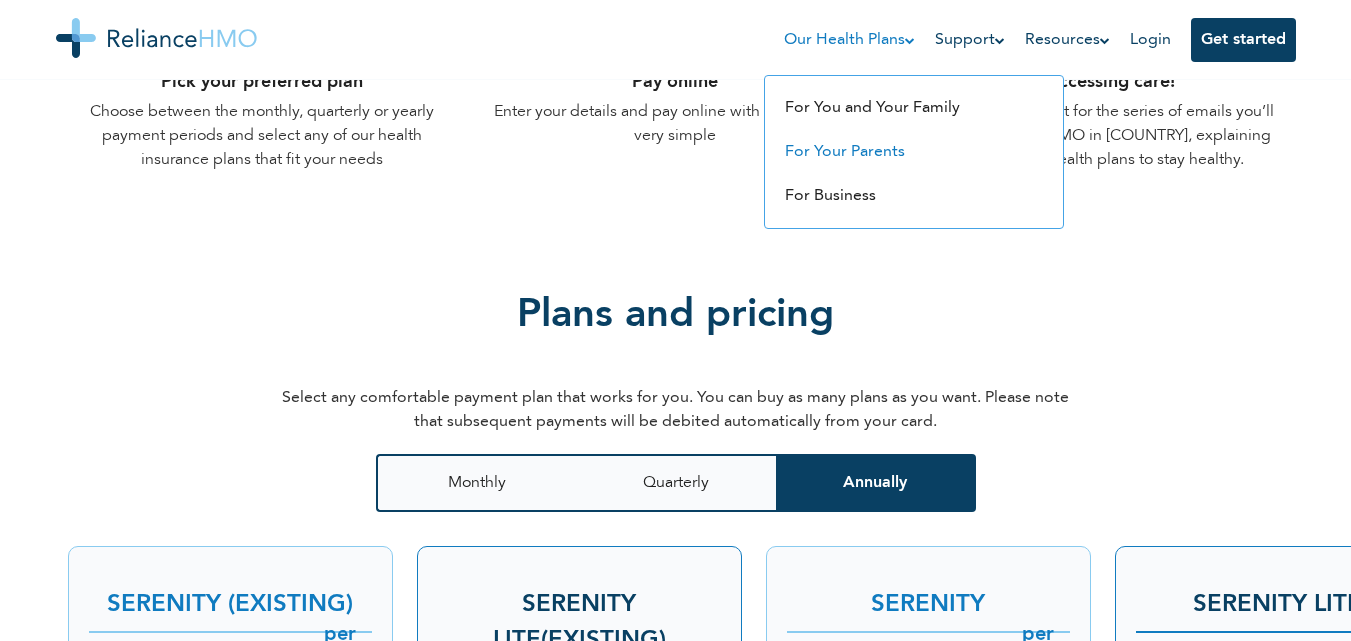 scroll, scrollTop: 2200, scrollLeft: 0, axis: vertical 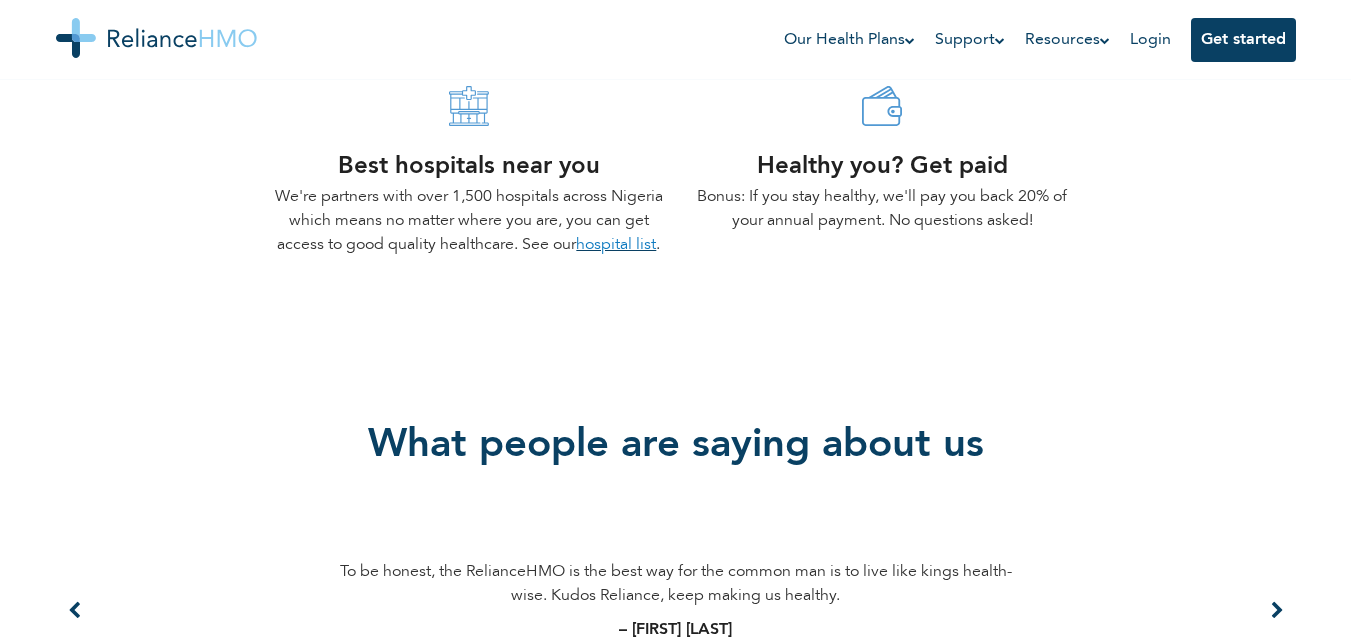 click on "hospital list" at bounding box center [616, 245] 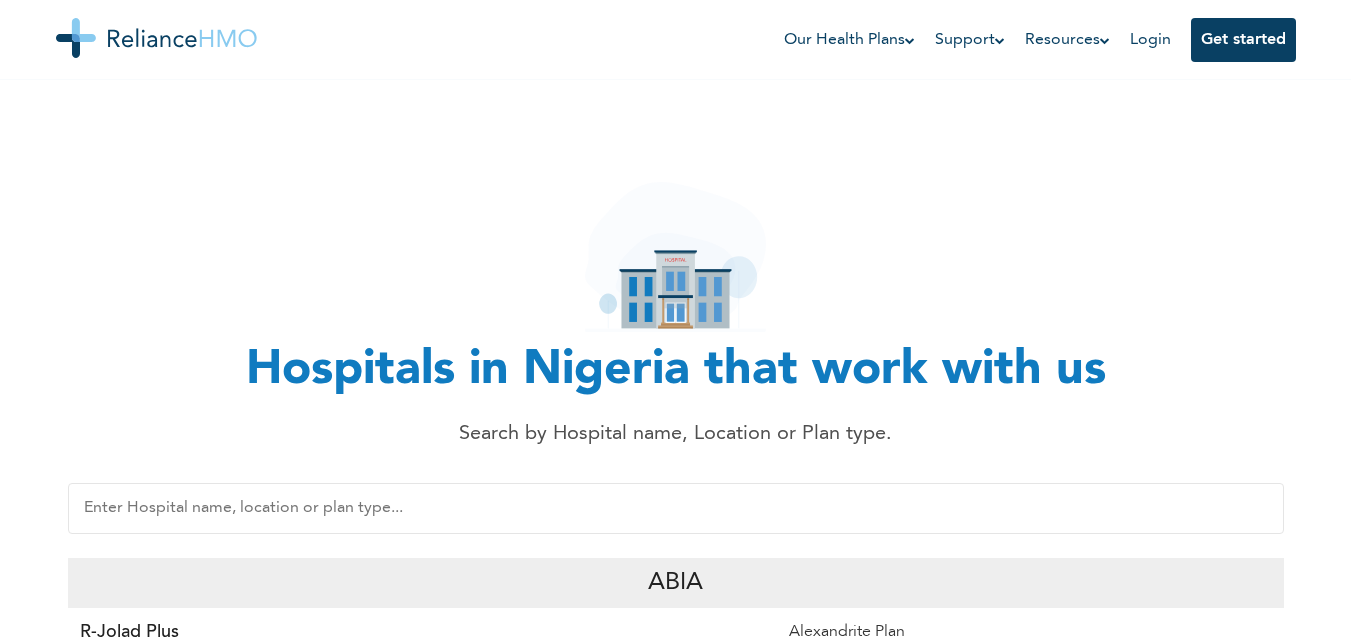 scroll, scrollTop: 0, scrollLeft: 0, axis: both 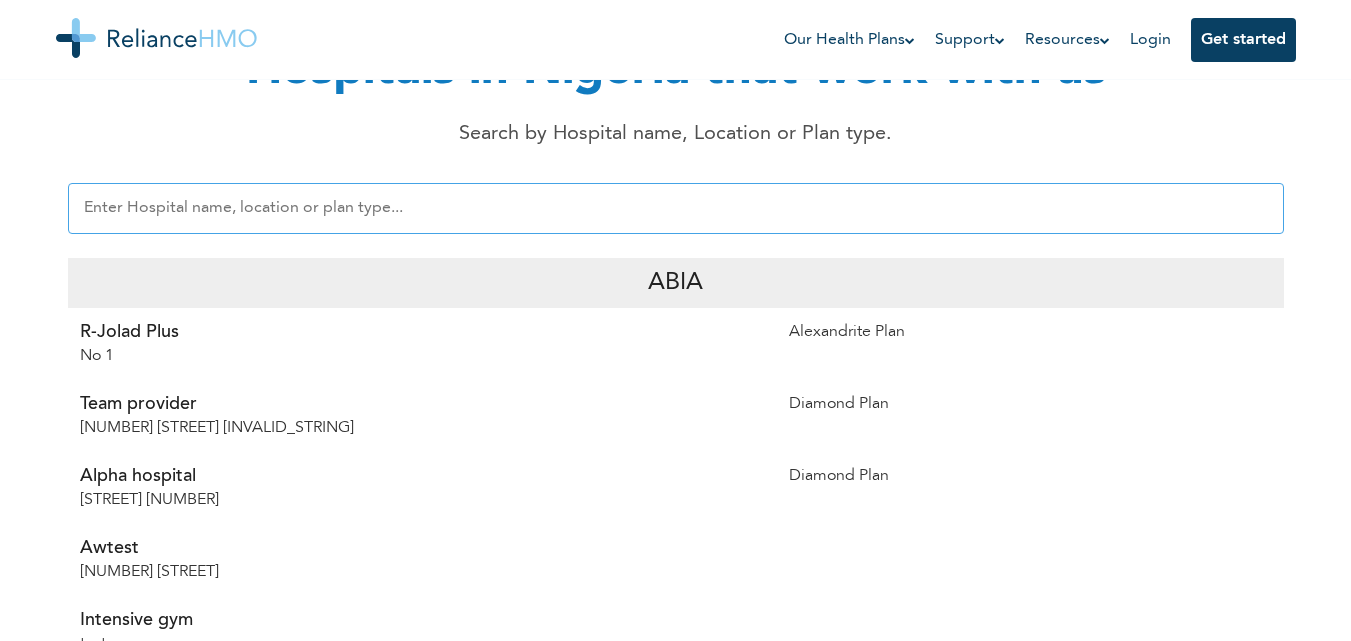 click at bounding box center [676, 208] 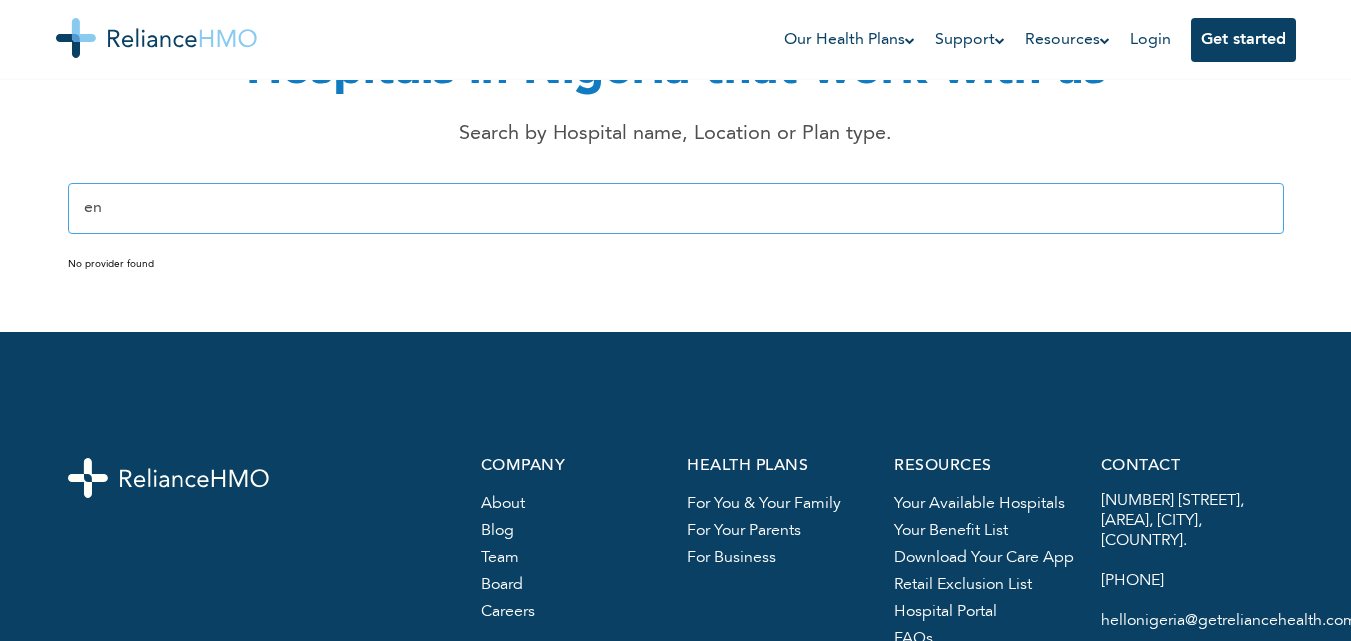 type on "e" 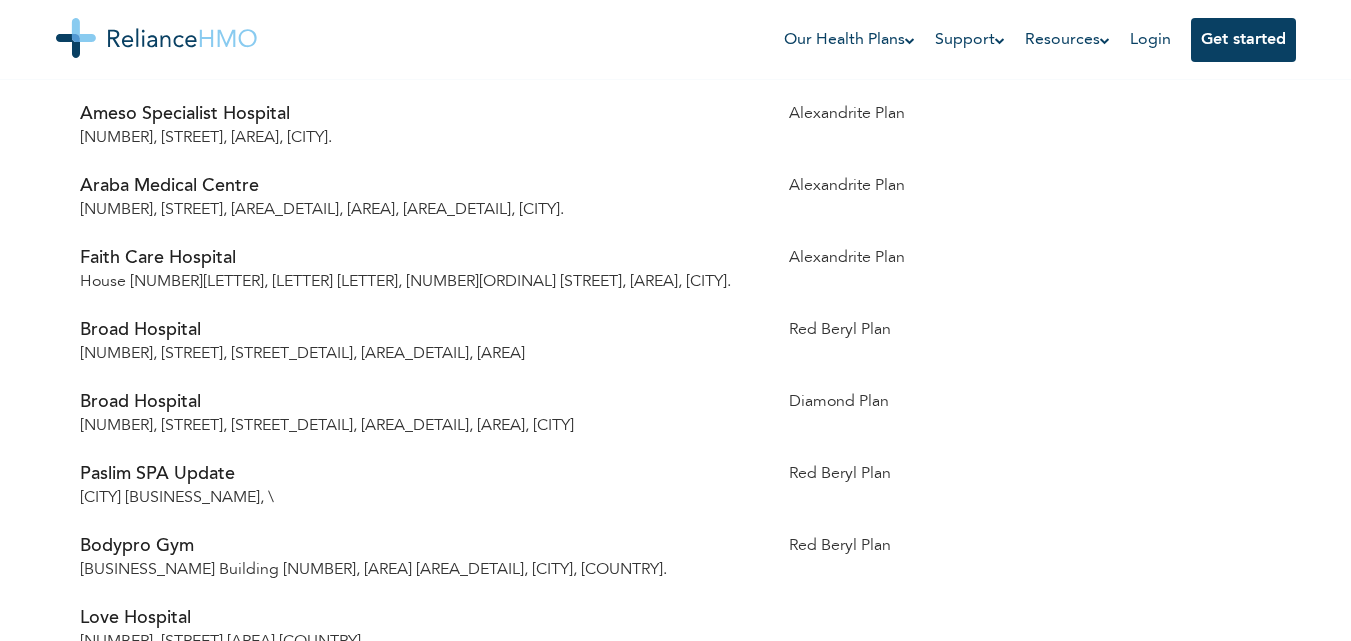 scroll, scrollTop: 8400, scrollLeft: 0, axis: vertical 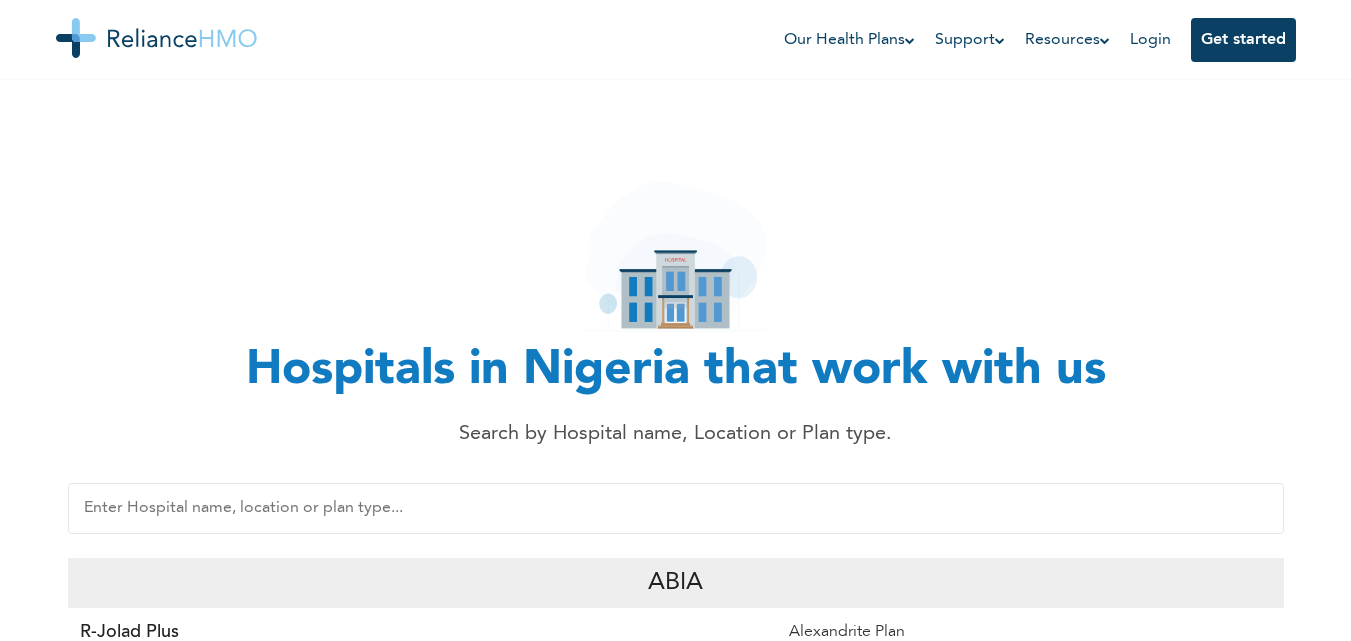 type 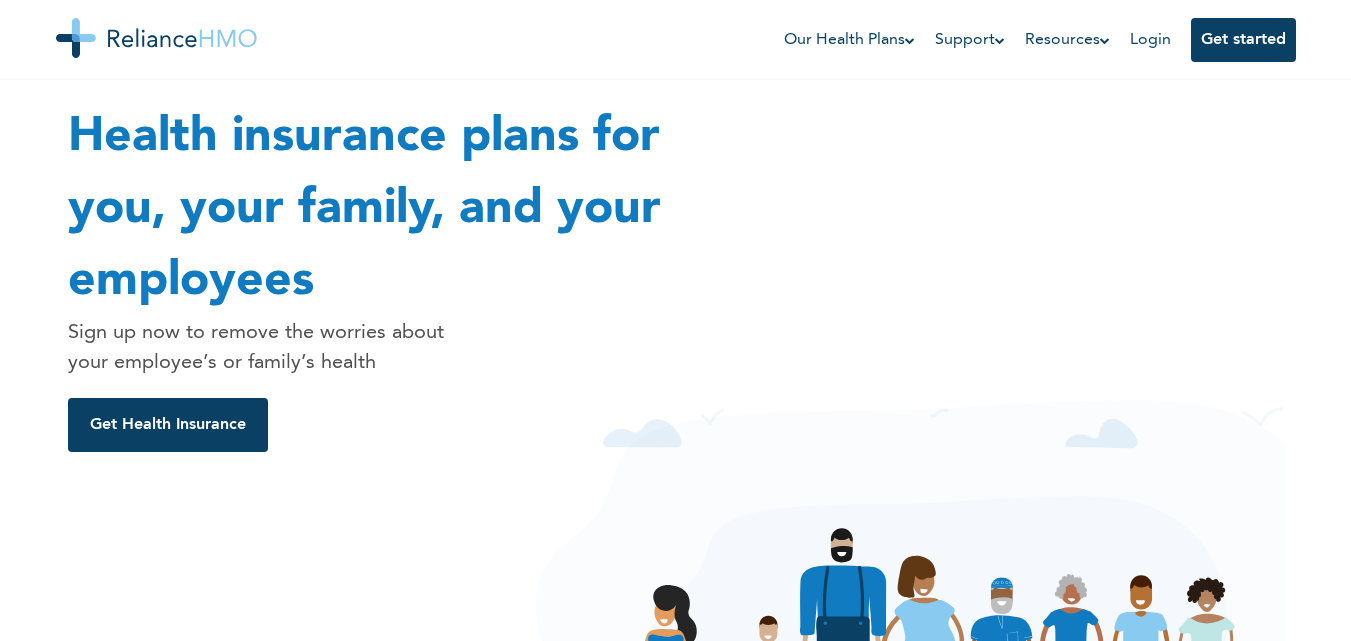 scroll, scrollTop: 0, scrollLeft: 0, axis: both 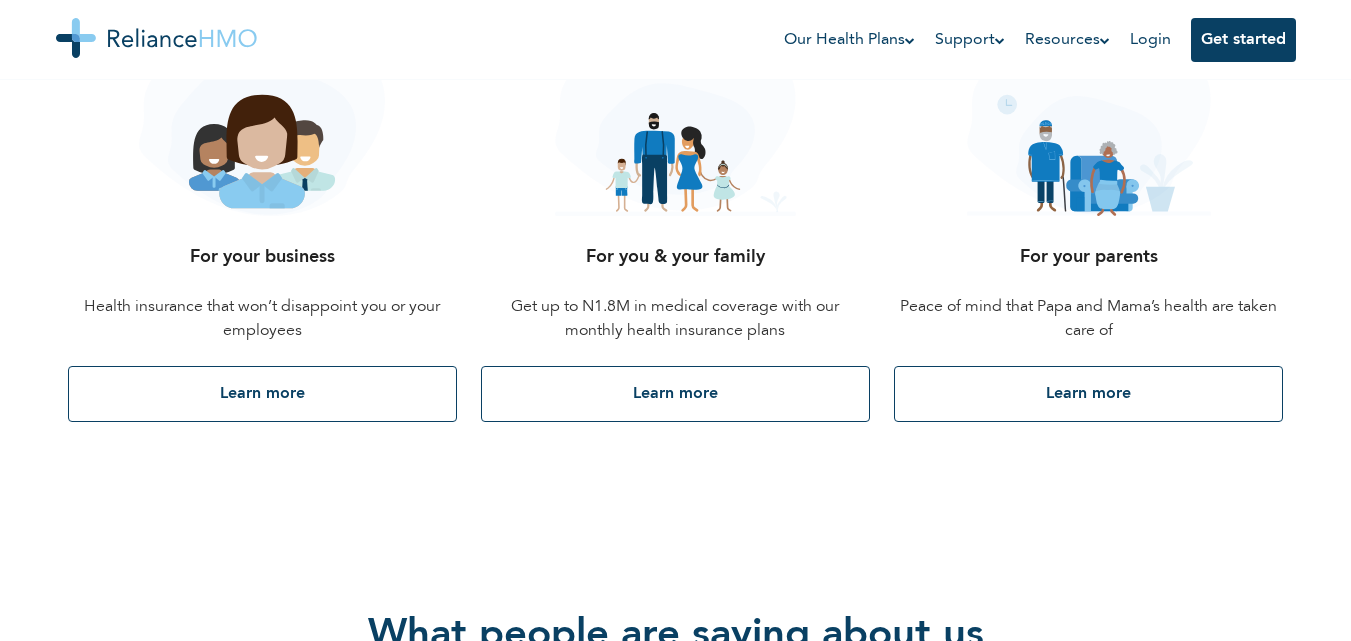 drag, startPoint x: 1051, startPoint y: 387, endPoint x: 1148, endPoint y: 569, distance: 206.2353 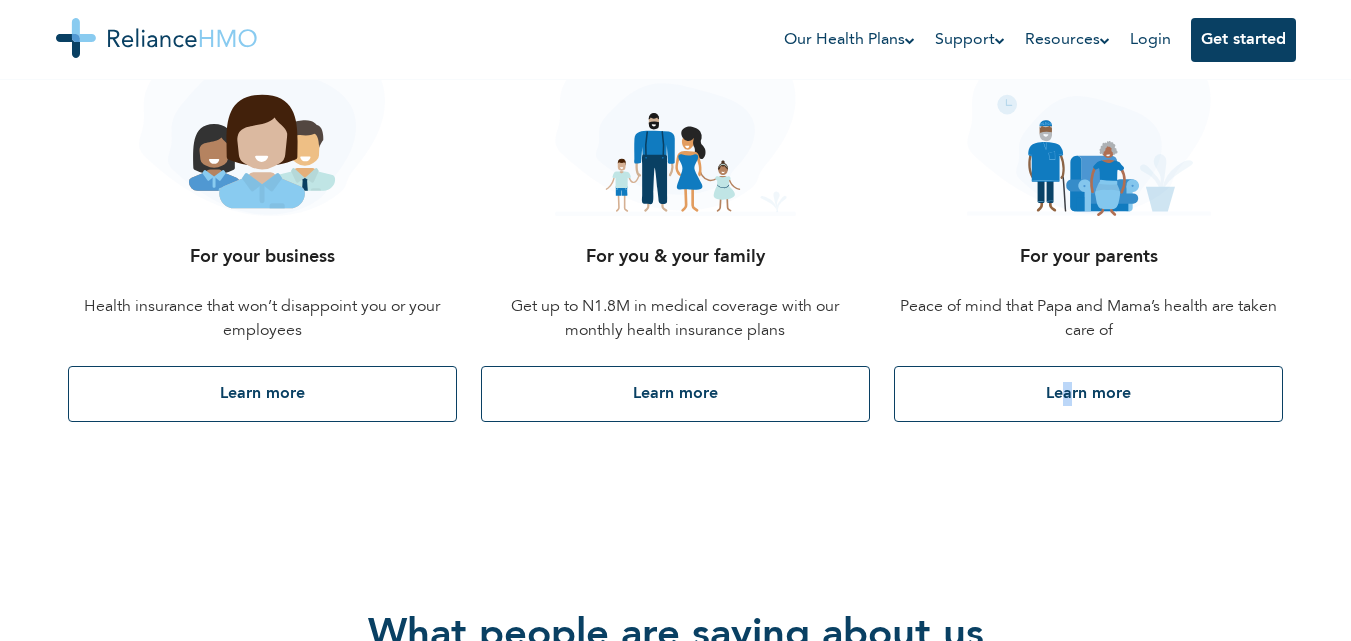 drag, startPoint x: 1084, startPoint y: 389, endPoint x: 1067, endPoint y: 471, distance: 83.74366 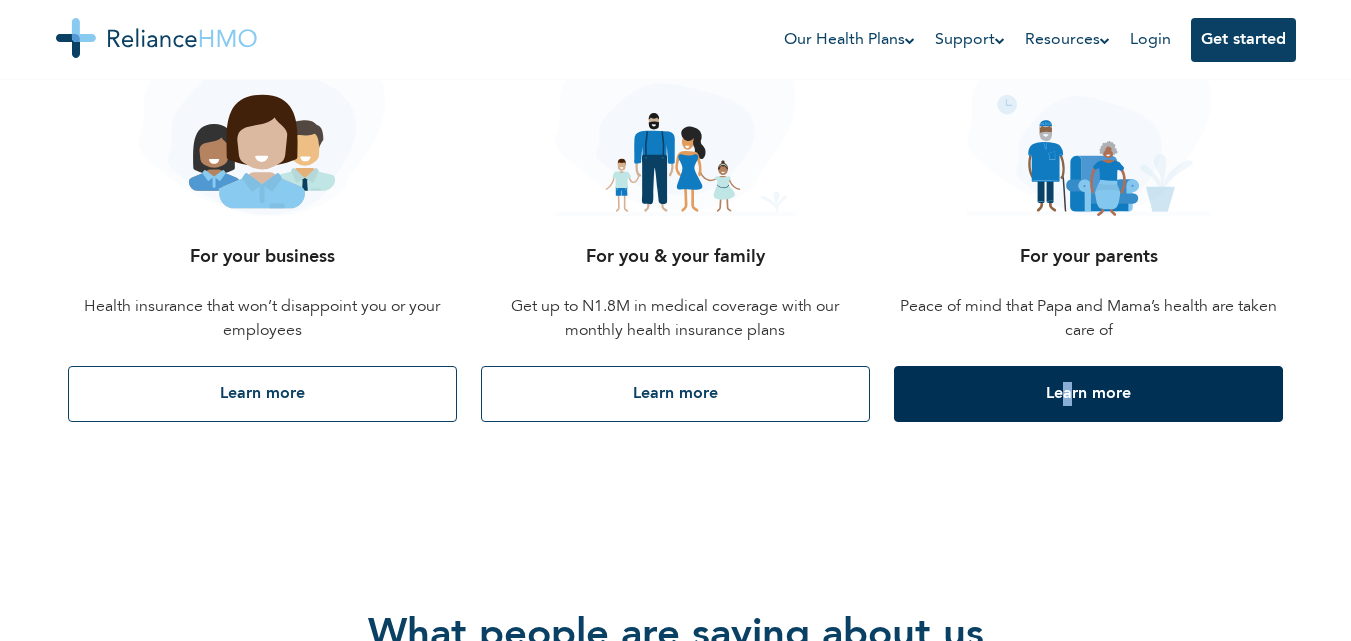 click on "Learn
more" at bounding box center [1088, 394] 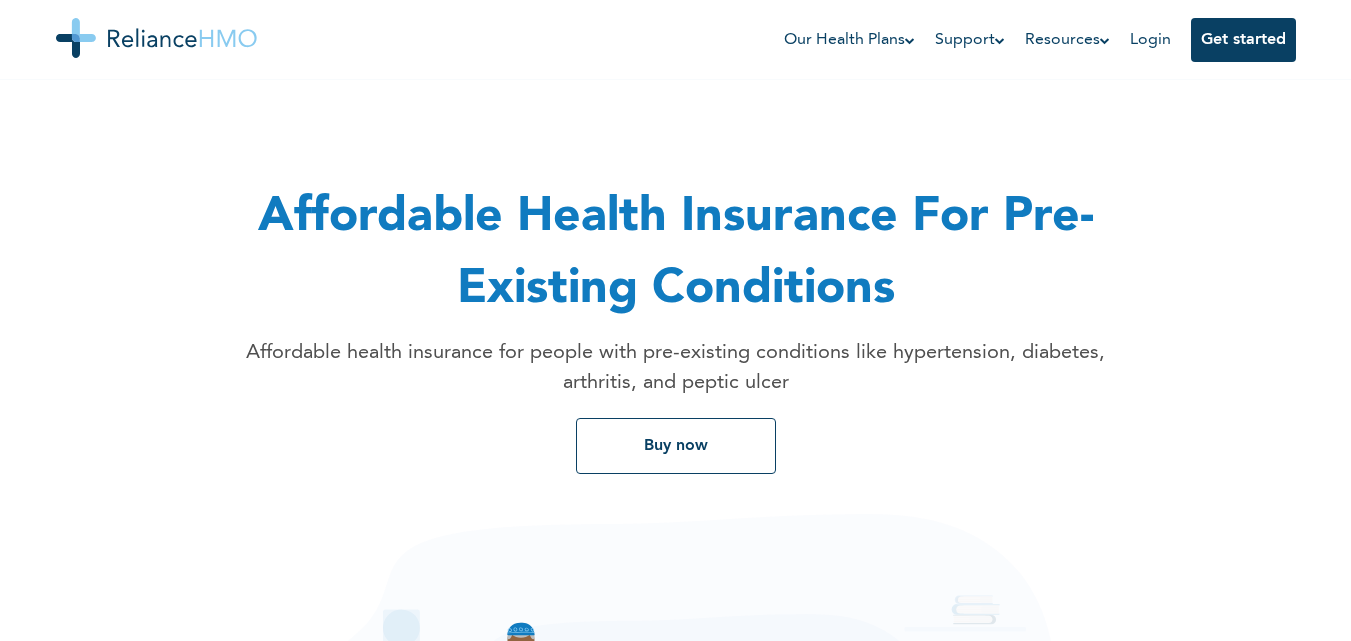 scroll, scrollTop: 0, scrollLeft: 0, axis: both 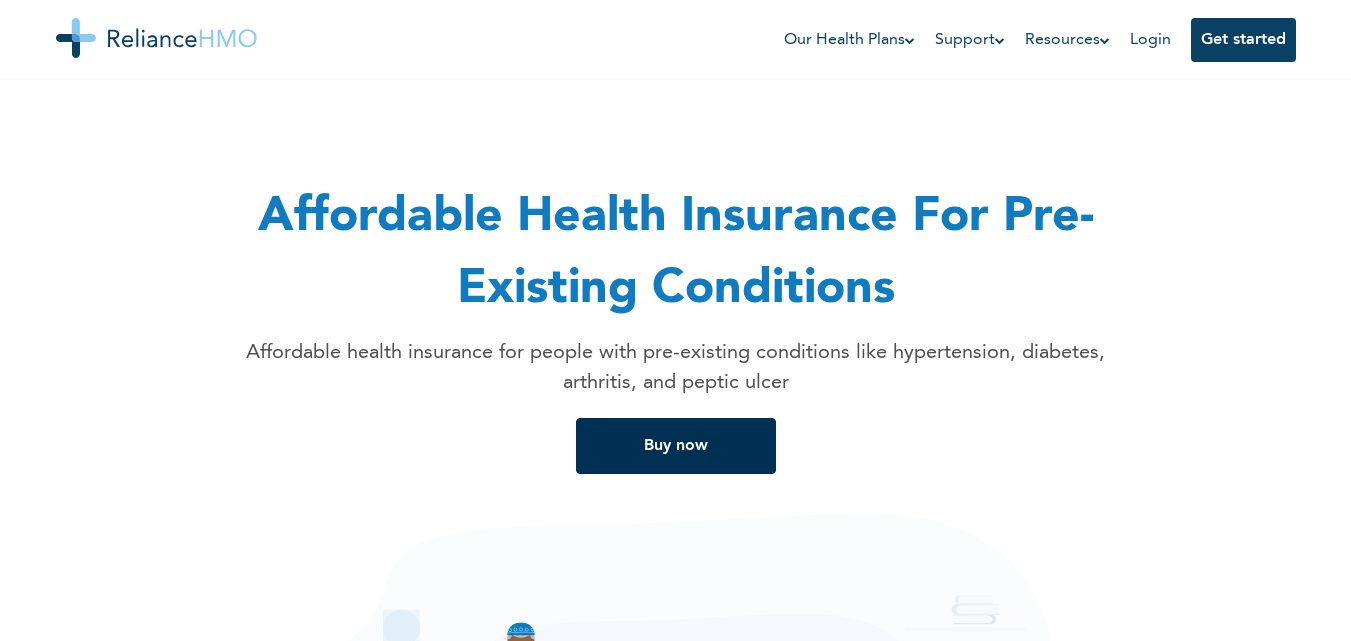 click on "Buy now" at bounding box center [676, 446] 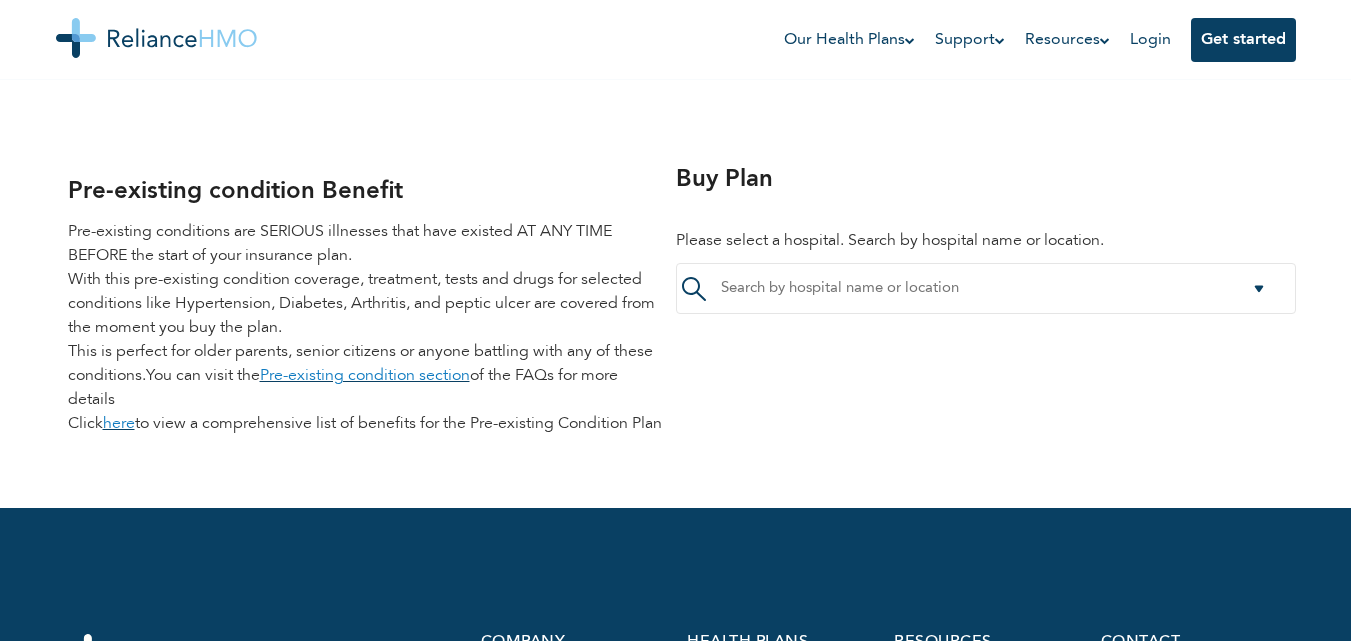 scroll, scrollTop: 2487, scrollLeft: 0, axis: vertical 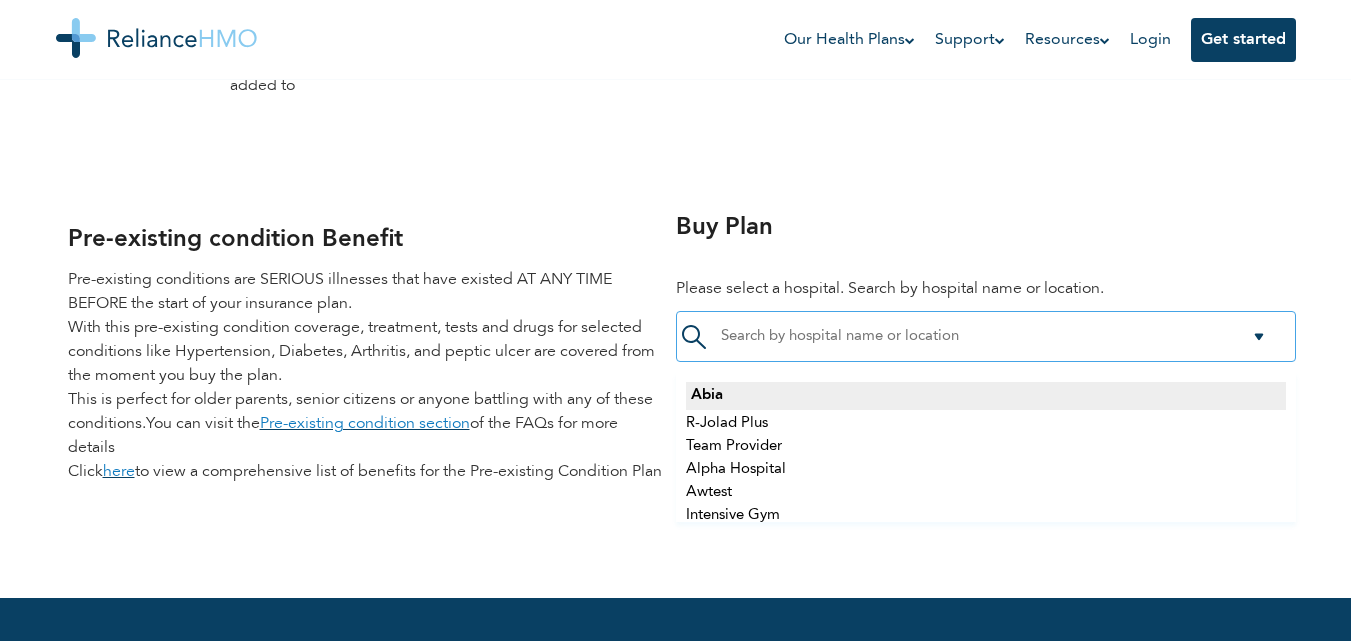 click at bounding box center [986, 336] 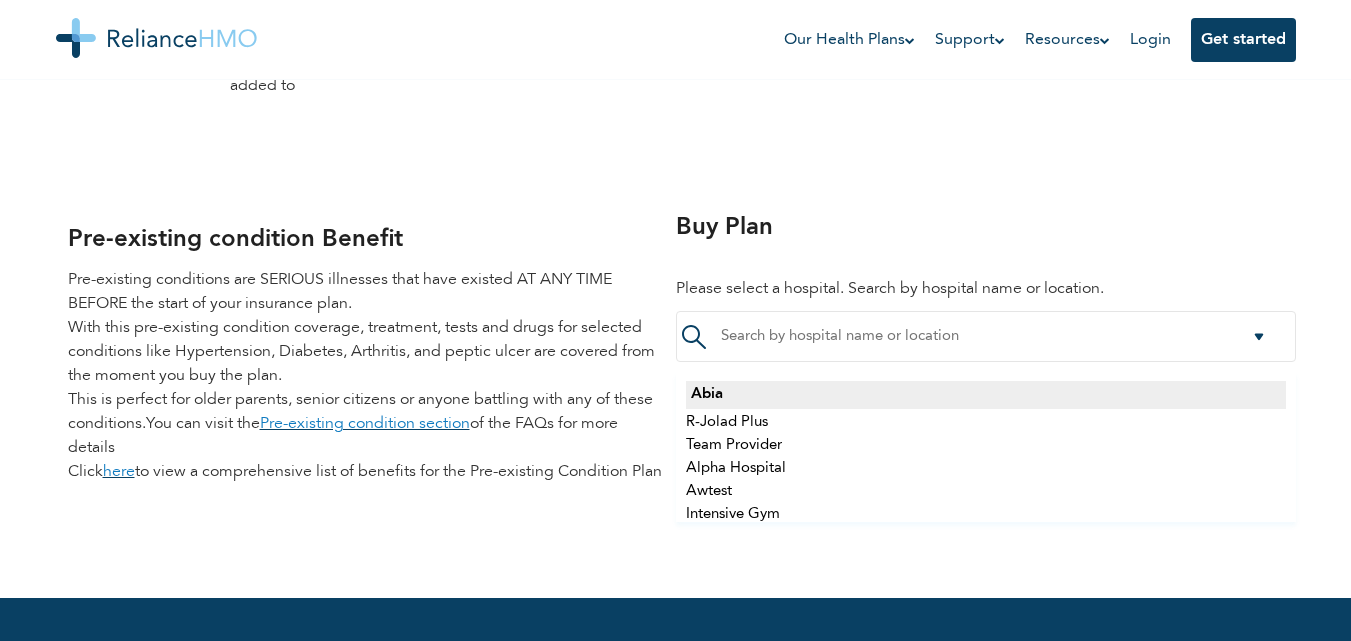 scroll, scrollTop: 0, scrollLeft: 0, axis: both 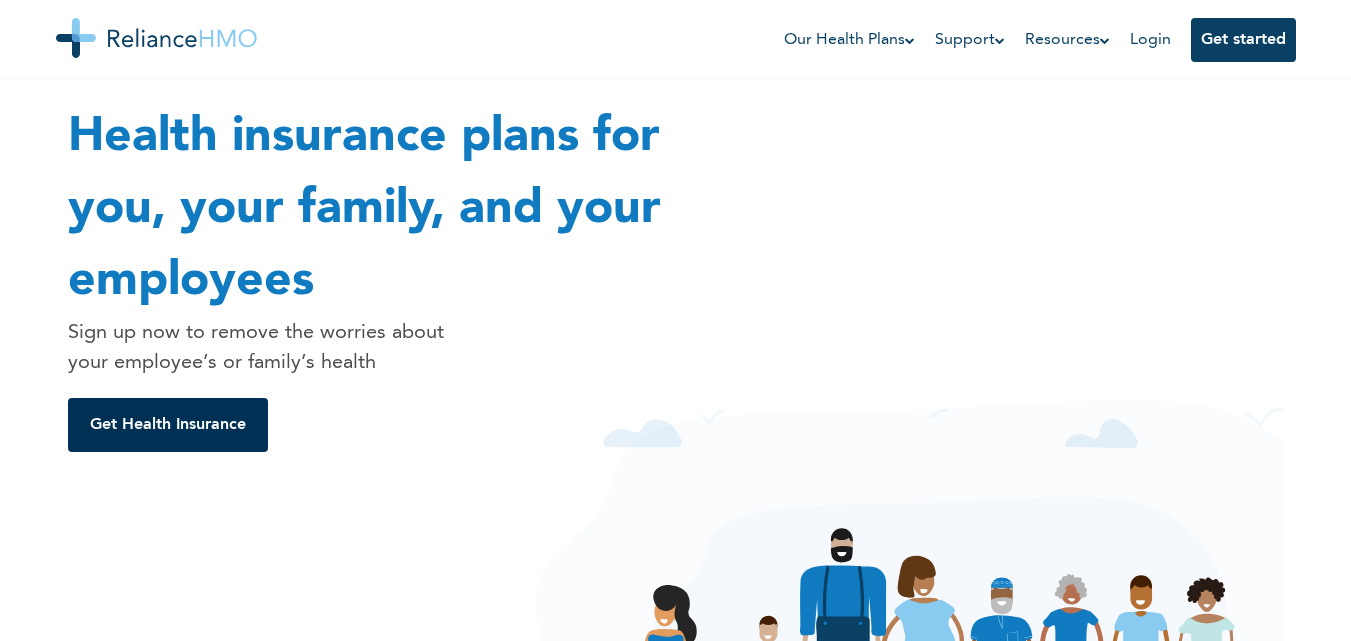click on "Get Health Insurance" at bounding box center (168, 425) 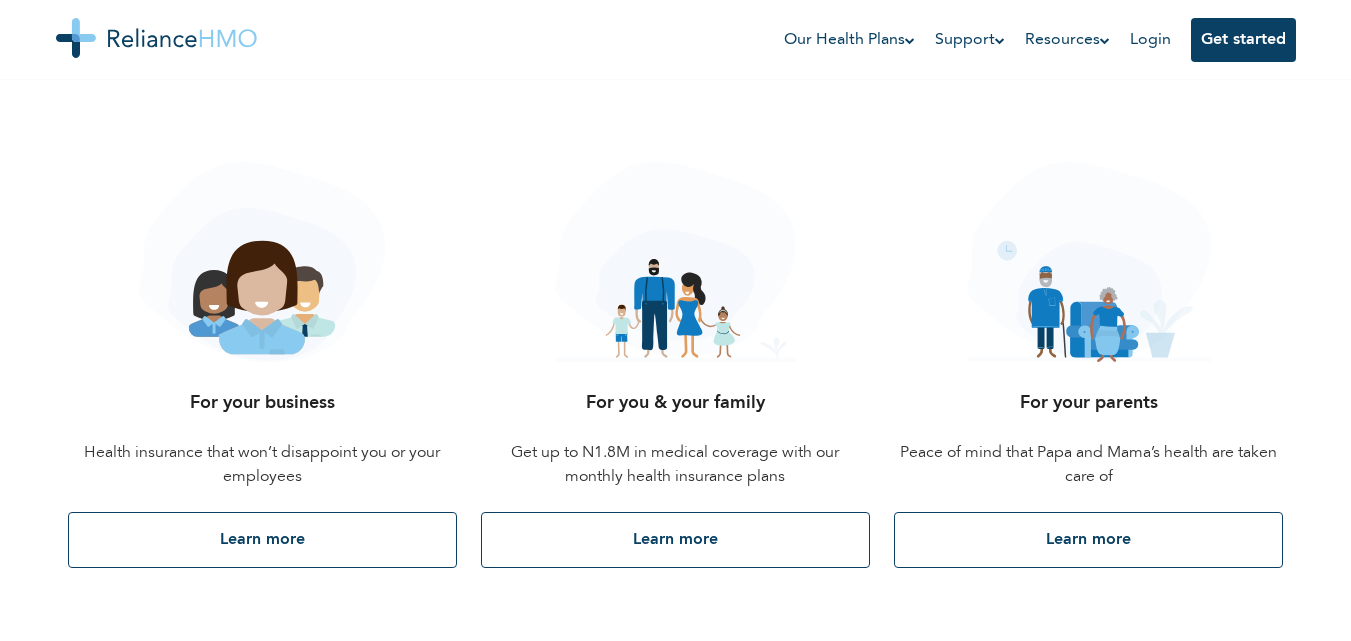 scroll, scrollTop: 954, scrollLeft: 0, axis: vertical 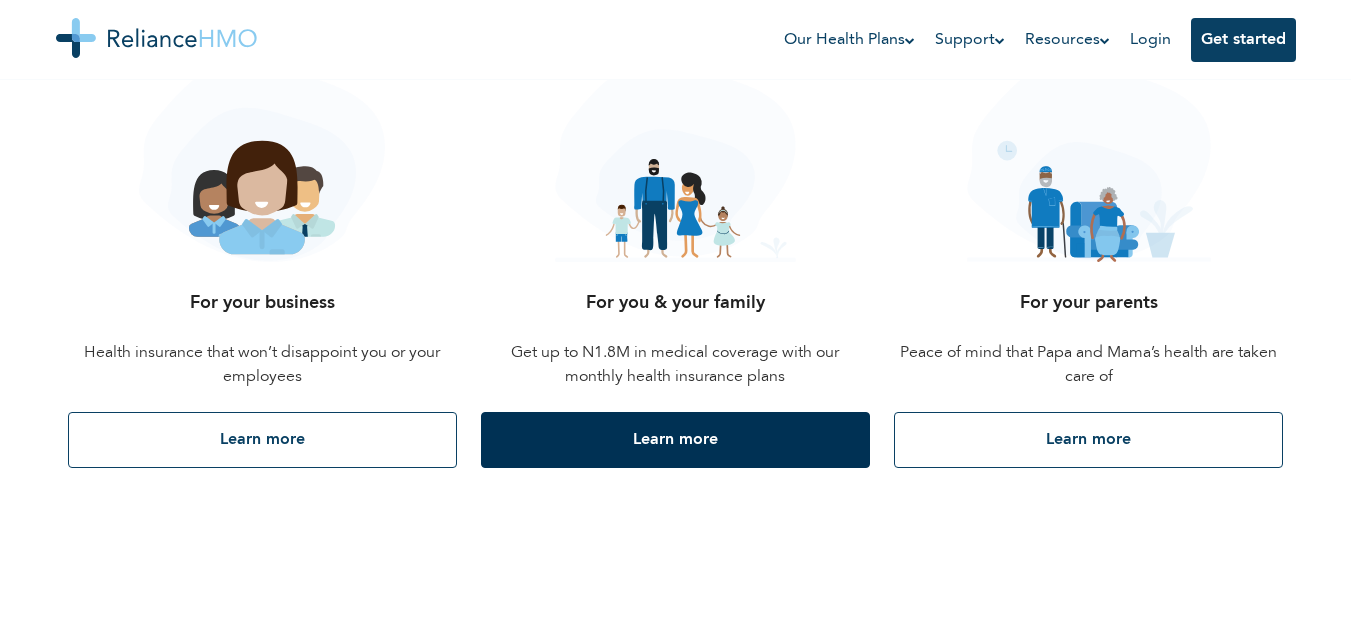 click on "Learn more" at bounding box center (675, 440) 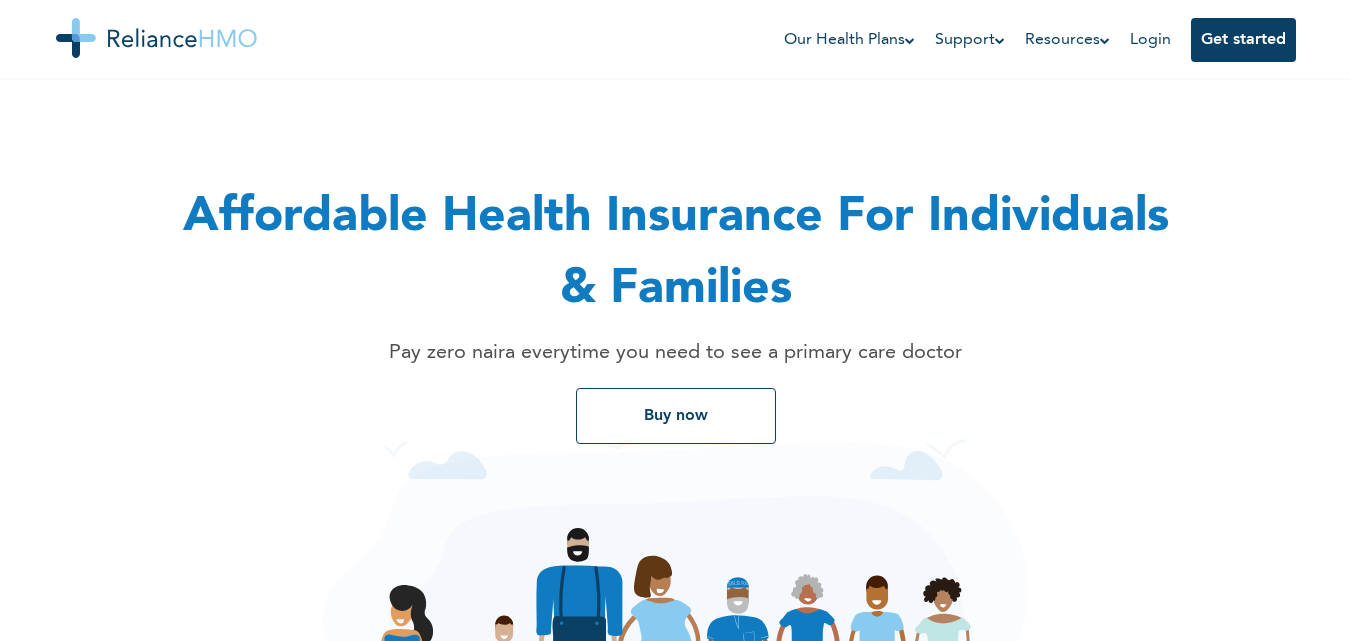scroll, scrollTop: 0, scrollLeft: 0, axis: both 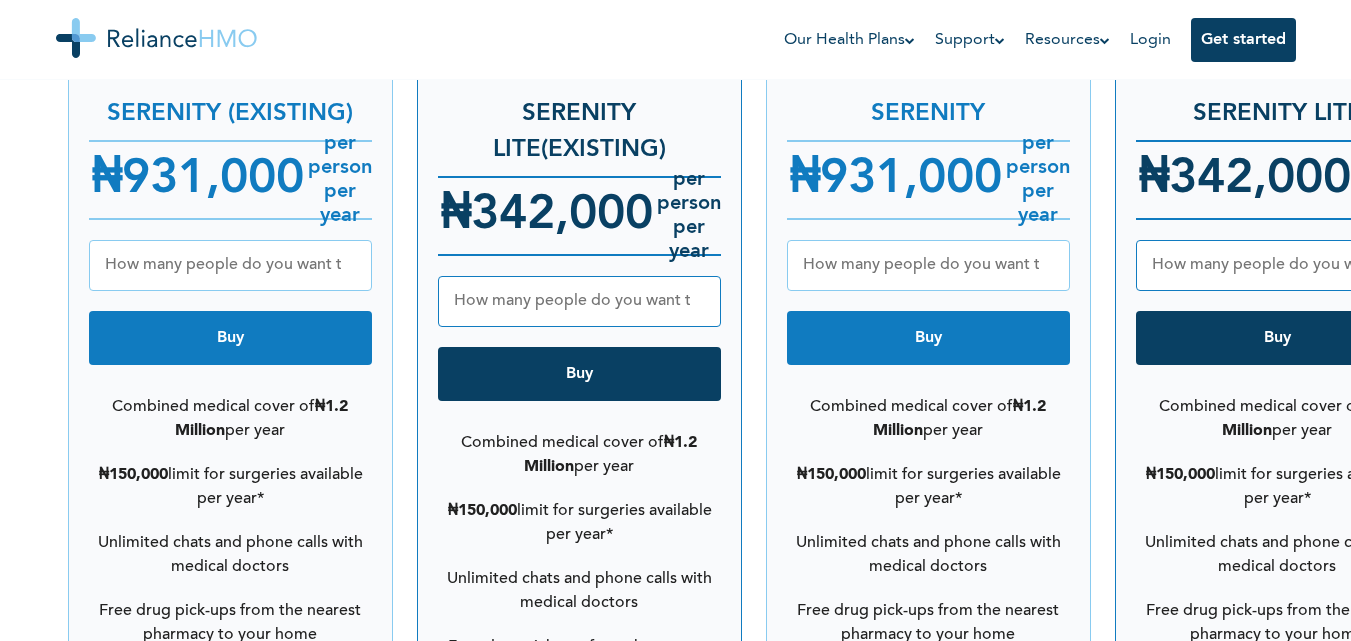 click on "Buy" at bounding box center [579, 374] 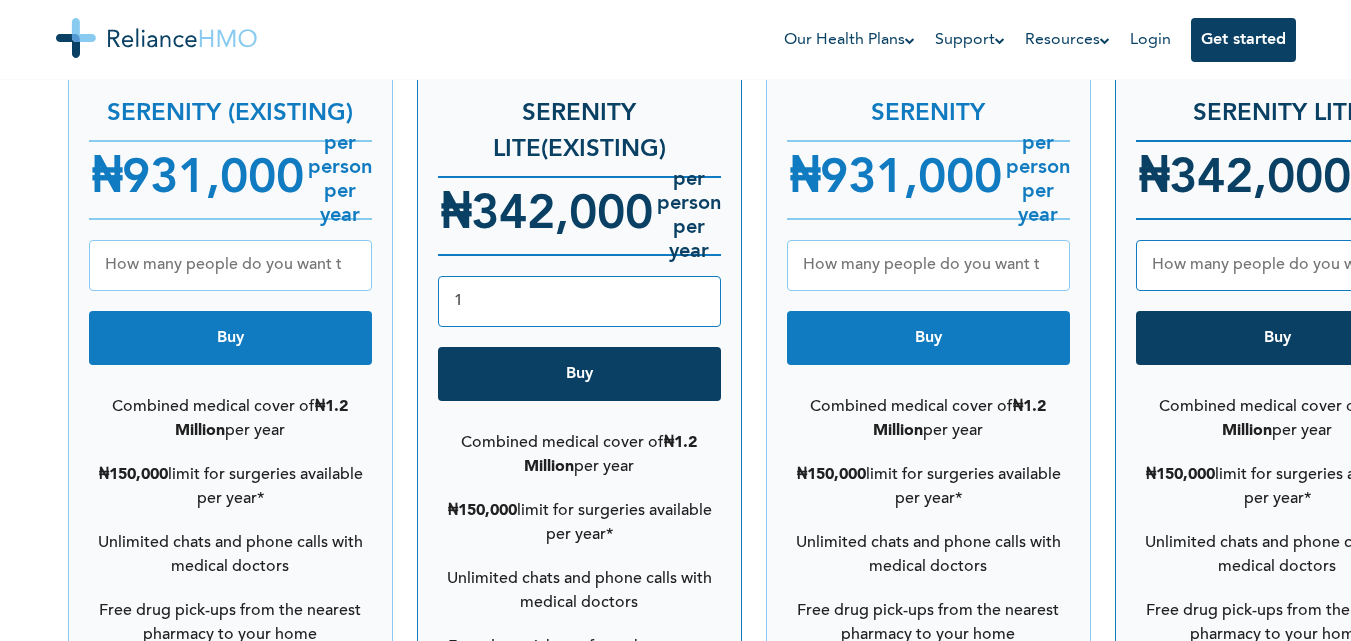 click on "1" at bounding box center (579, 301) 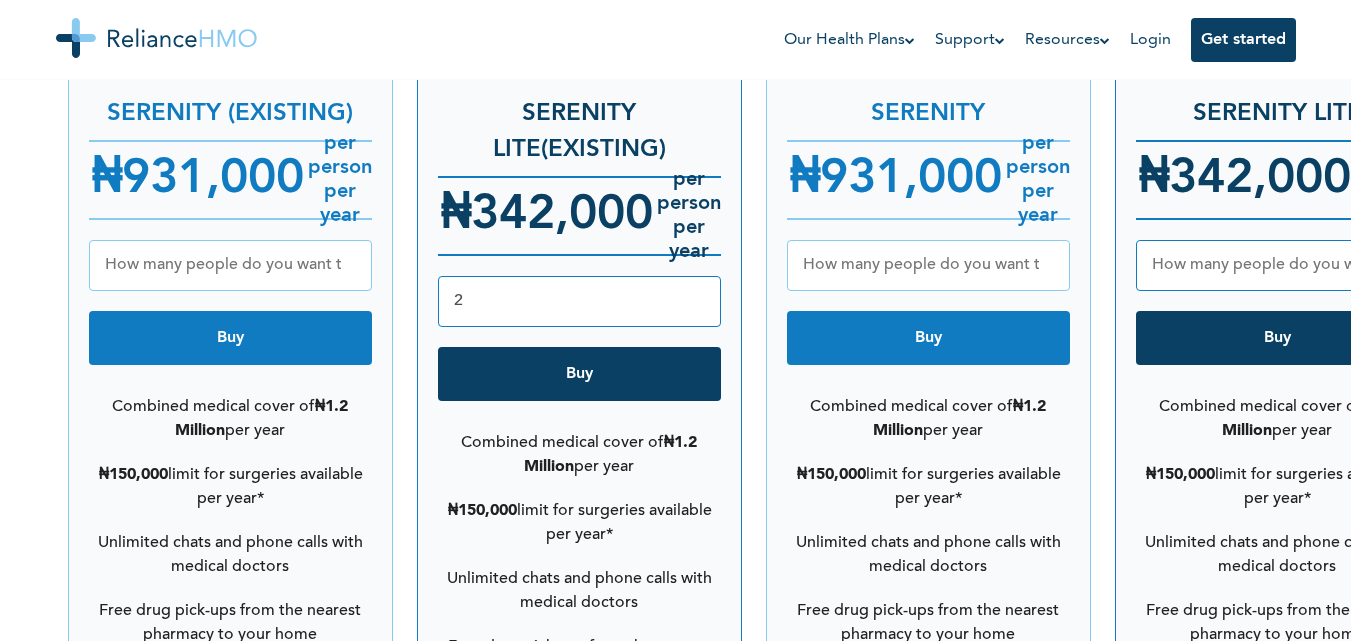 type on "2" 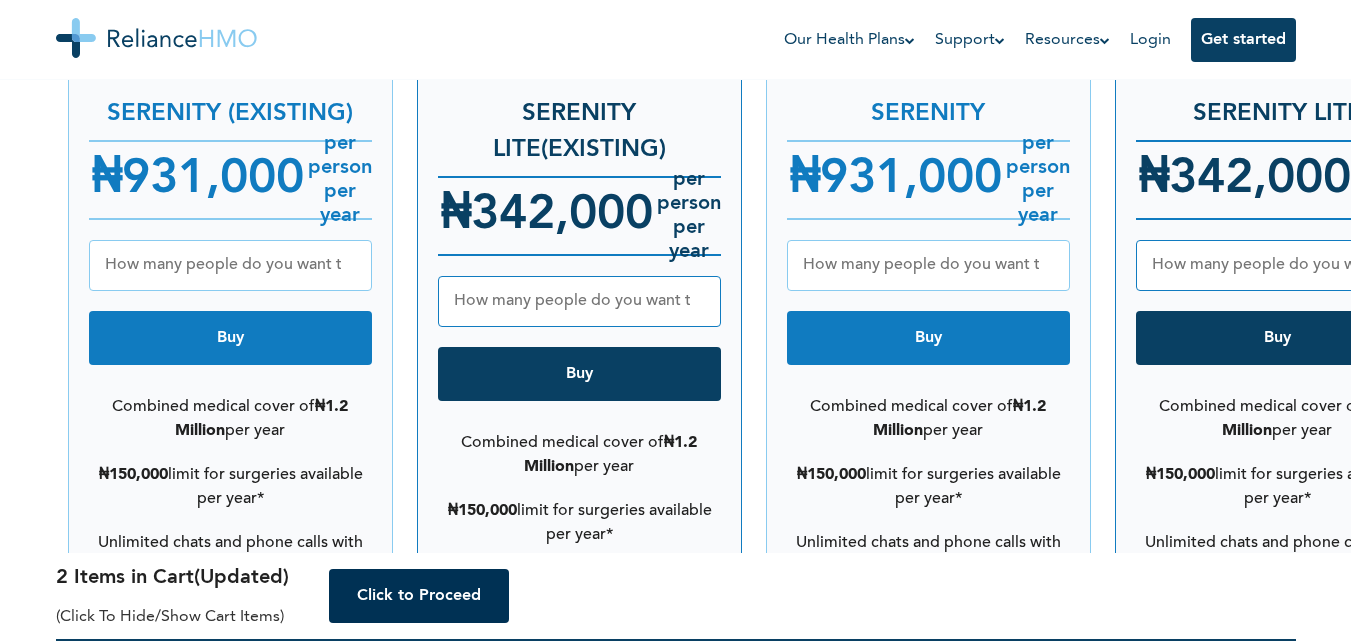 click on "Click to Proceed" at bounding box center [419, 596] 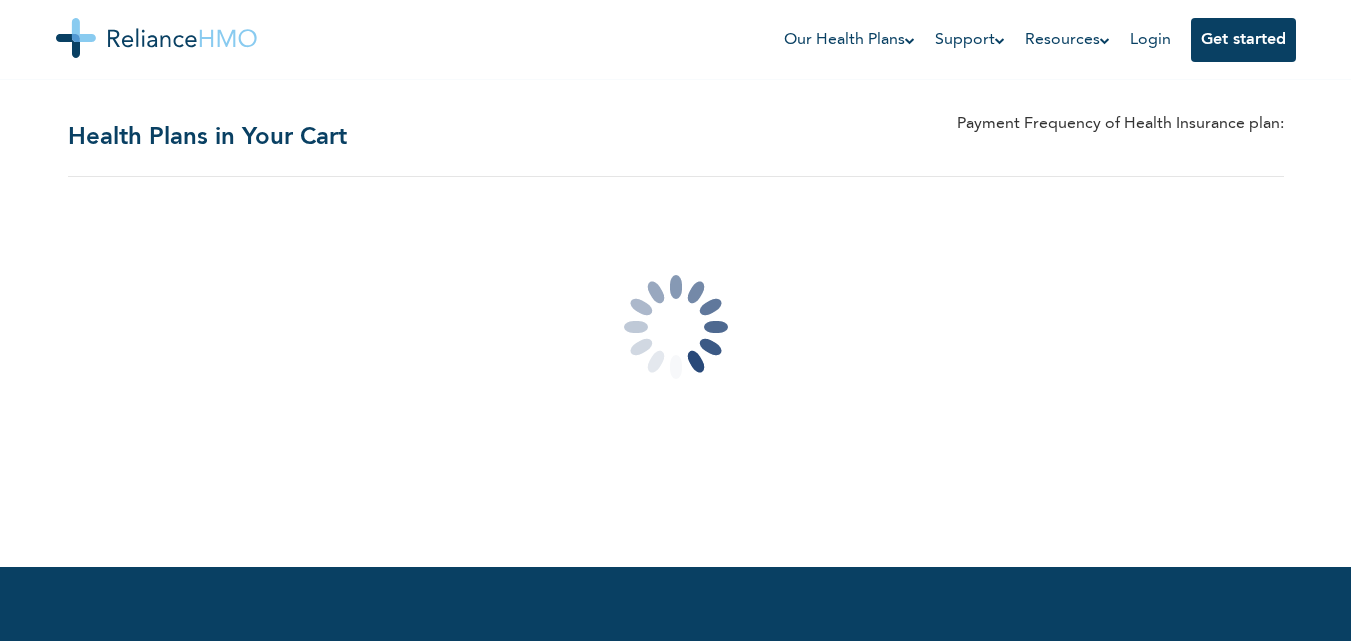 scroll, scrollTop: 0, scrollLeft: 0, axis: both 